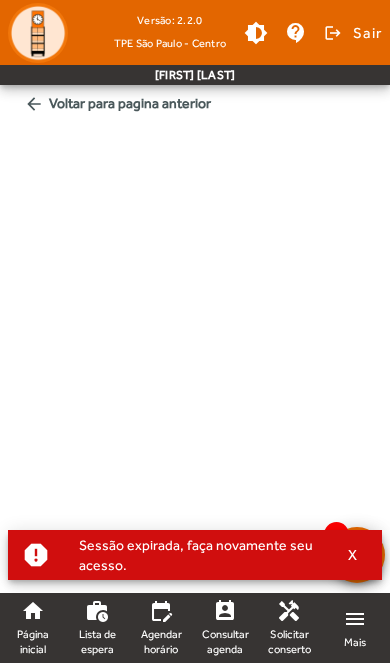 scroll, scrollTop: 0, scrollLeft: 0, axis: both 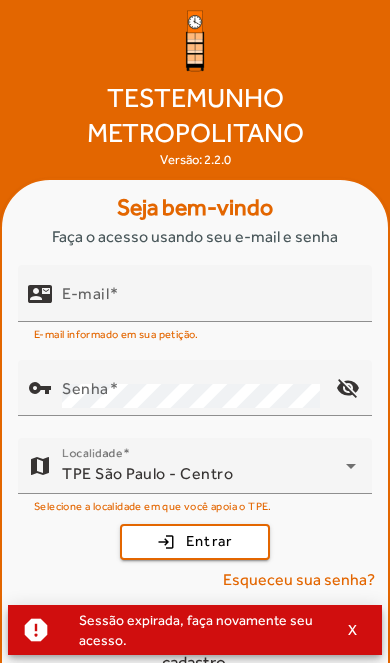 click at bounding box center (114, 292) 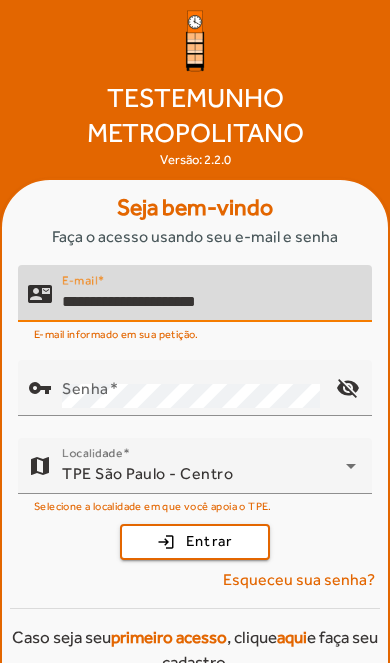 click on "login  Entrar" at bounding box center [195, 542] 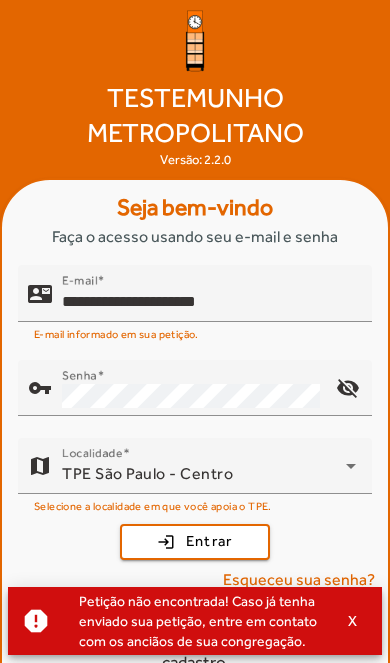 click on "visibility_off" at bounding box center (348, 388) 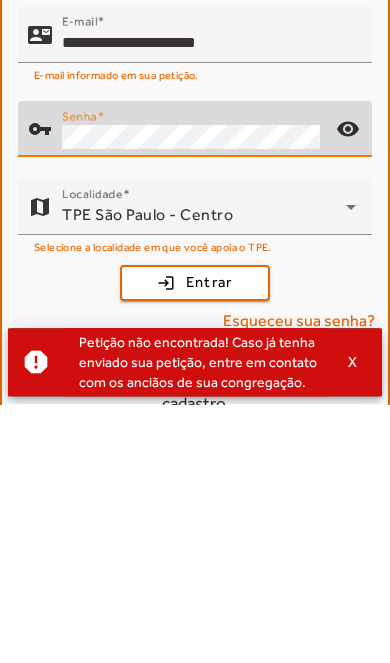 click on "visibility" at bounding box center (348, 388) 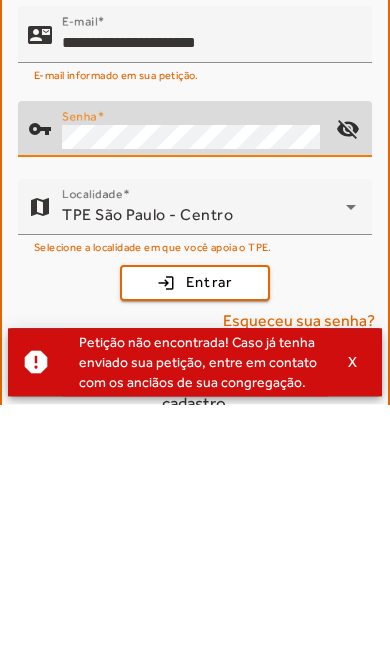 click on "**********" at bounding box center (209, 302) 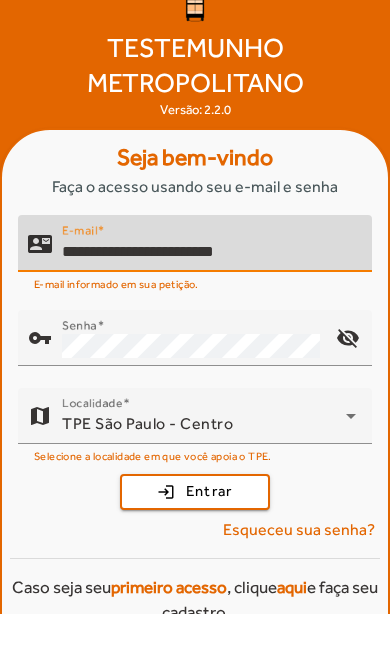 type on "**********" 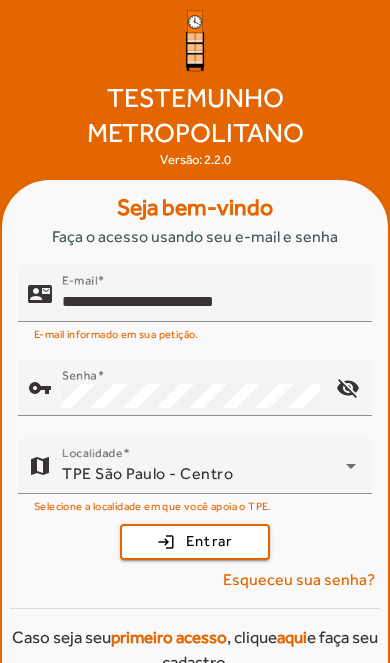scroll, scrollTop: 50, scrollLeft: 0, axis: vertical 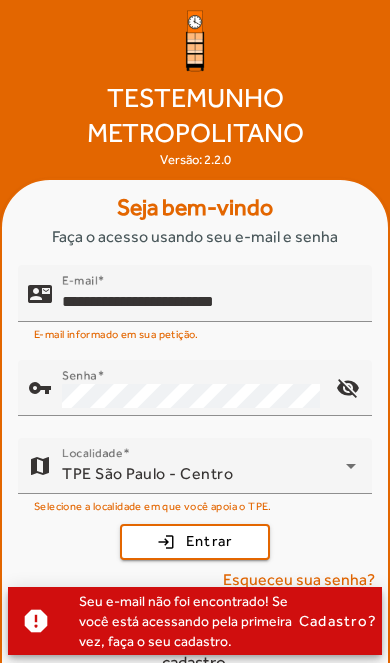 click on "Cadastro?" at bounding box center (338, 621) 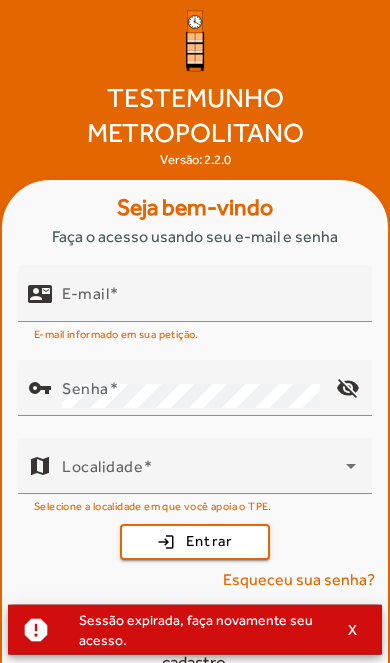 scroll, scrollTop: 0, scrollLeft: 0, axis: both 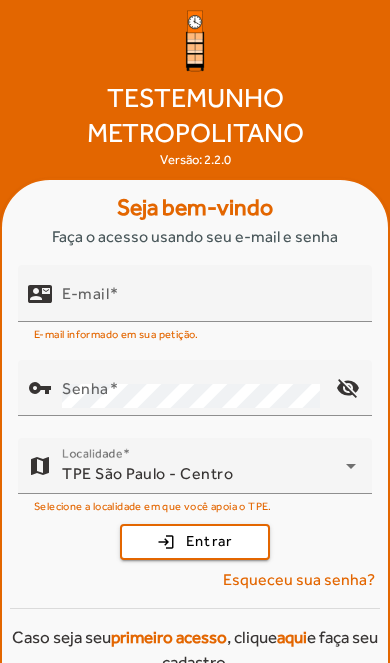 click on "E-mail" at bounding box center (209, 302) 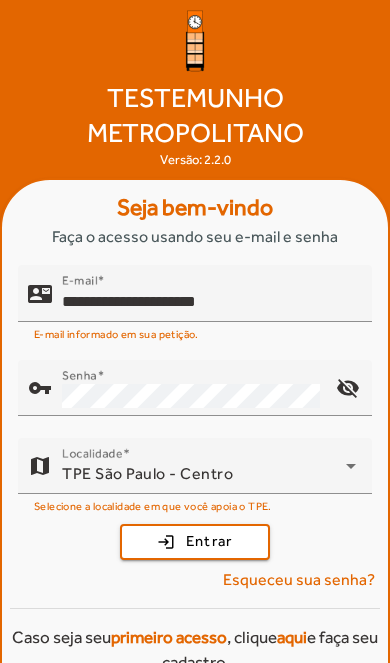 click at bounding box center (277, 333) 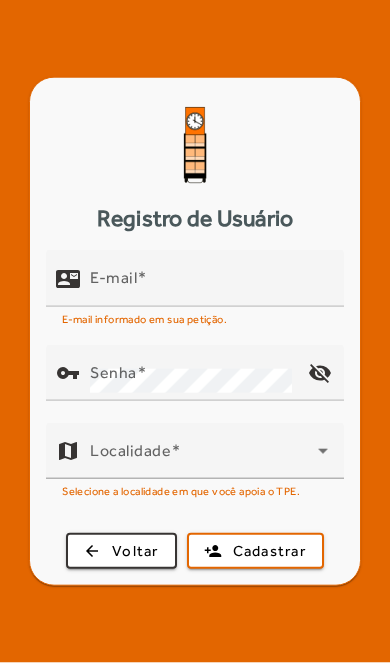 scroll, scrollTop: 0, scrollLeft: 0, axis: both 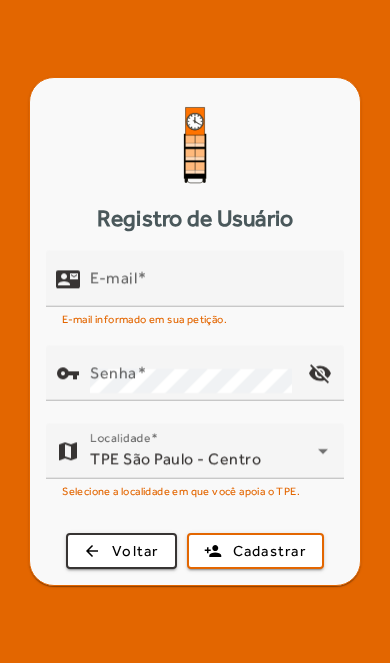 click on "E-mail" at bounding box center [209, 287] 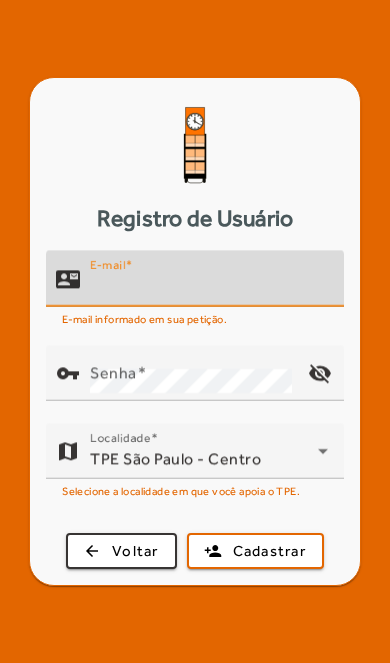click on "E-mail" at bounding box center (209, 287) 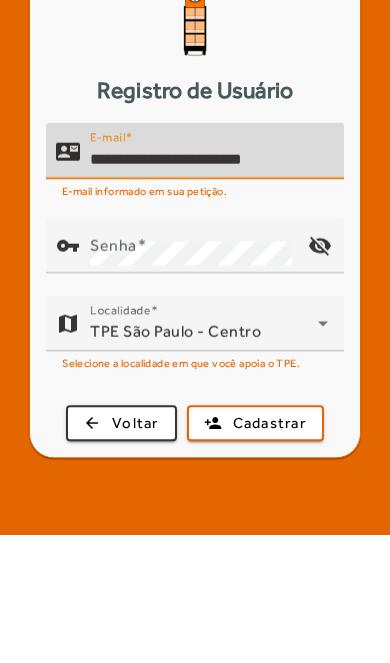 type on "**********" 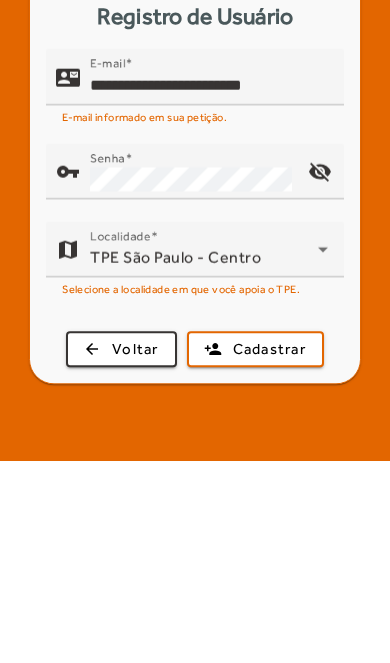 scroll, scrollTop: 82, scrollLeft: 0, axis: vertical 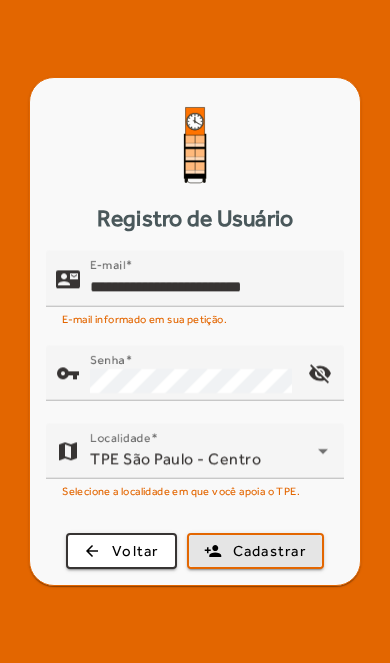 click on "Cadastrar" at bounding box center (269, 551) 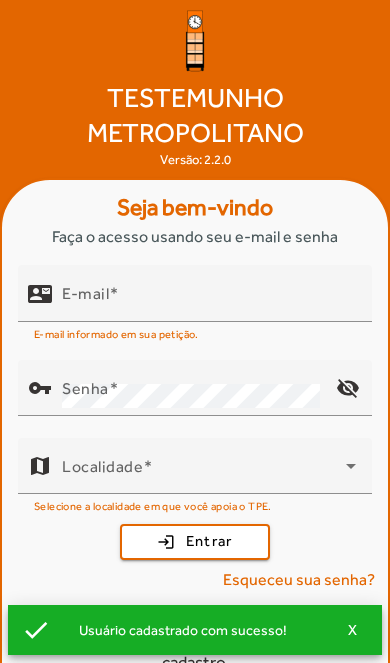 scroll, scrollTop: 0, scrollLeft: 0, axis: both 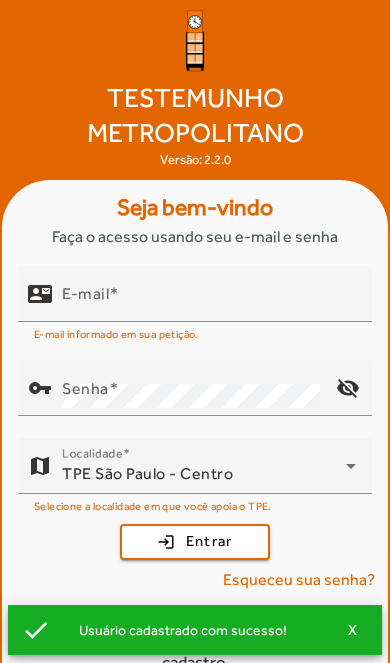 click on "E-mail" at bounding box center (209, 302) 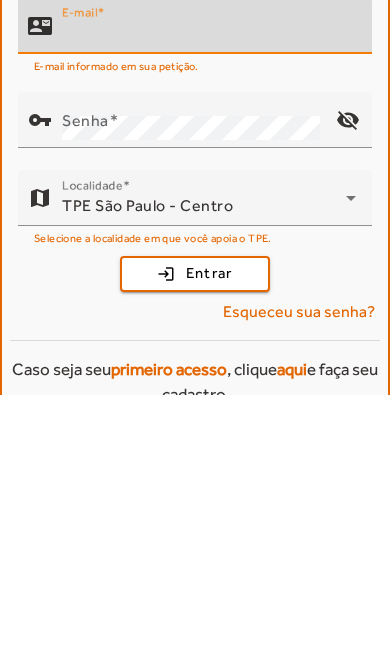 scroll, scrollTop: 14, scrollLeft: 0, axis: vertical 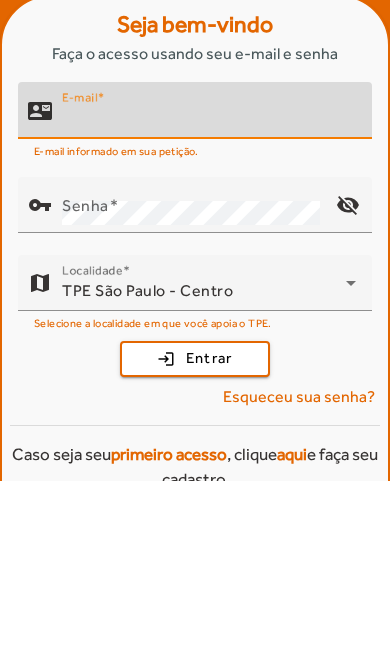 click on "E-mail" at bounding box center [209, 302] 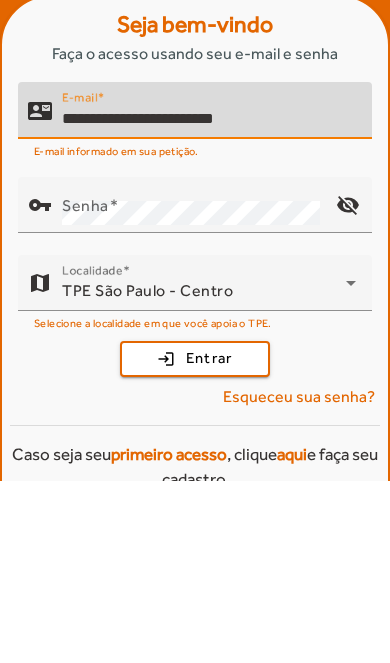 type on "**********" 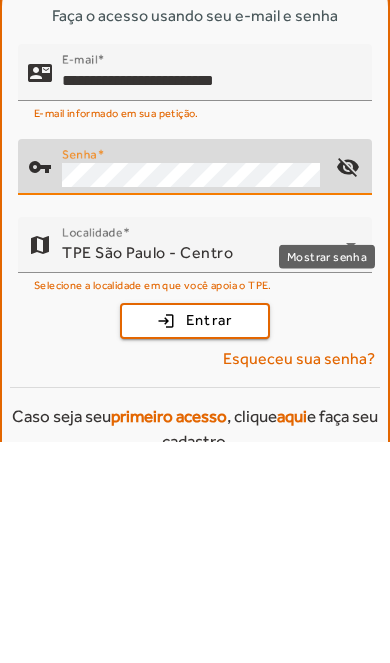 click on "visibility_off" at bounding box center (348, 388) 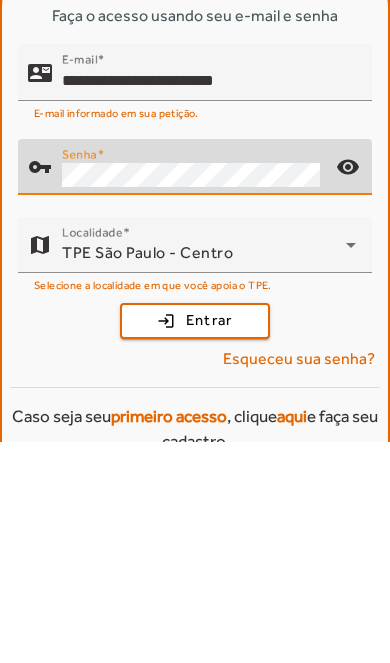 click at bounding box center (195, 542) 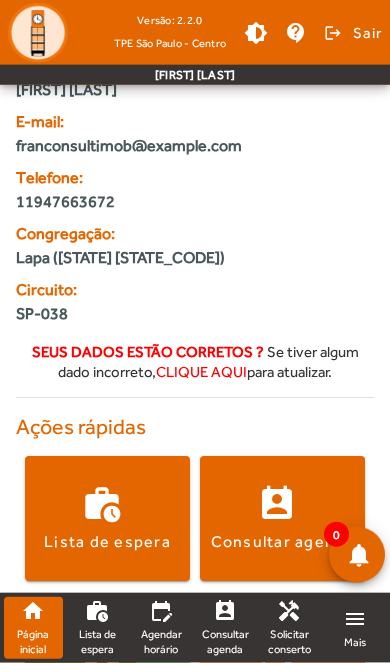 scroll, scrollTop: 93, scrollLeft: 0, axis: vertical 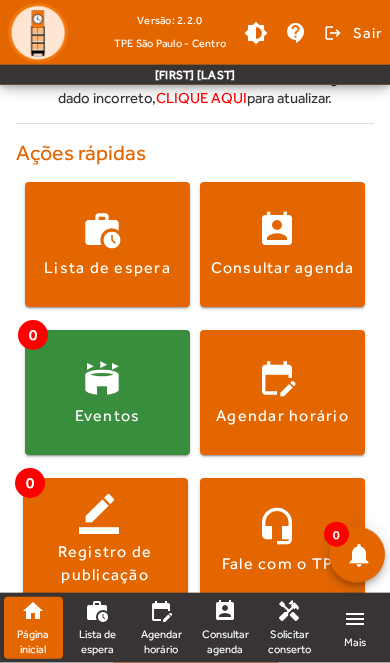 click at bounding box center (107, 392) 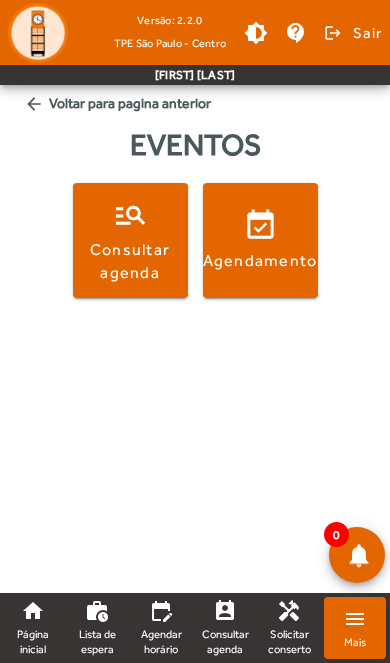 scroll, scrollTop: 0, scrollLeft: 0, axis: both 